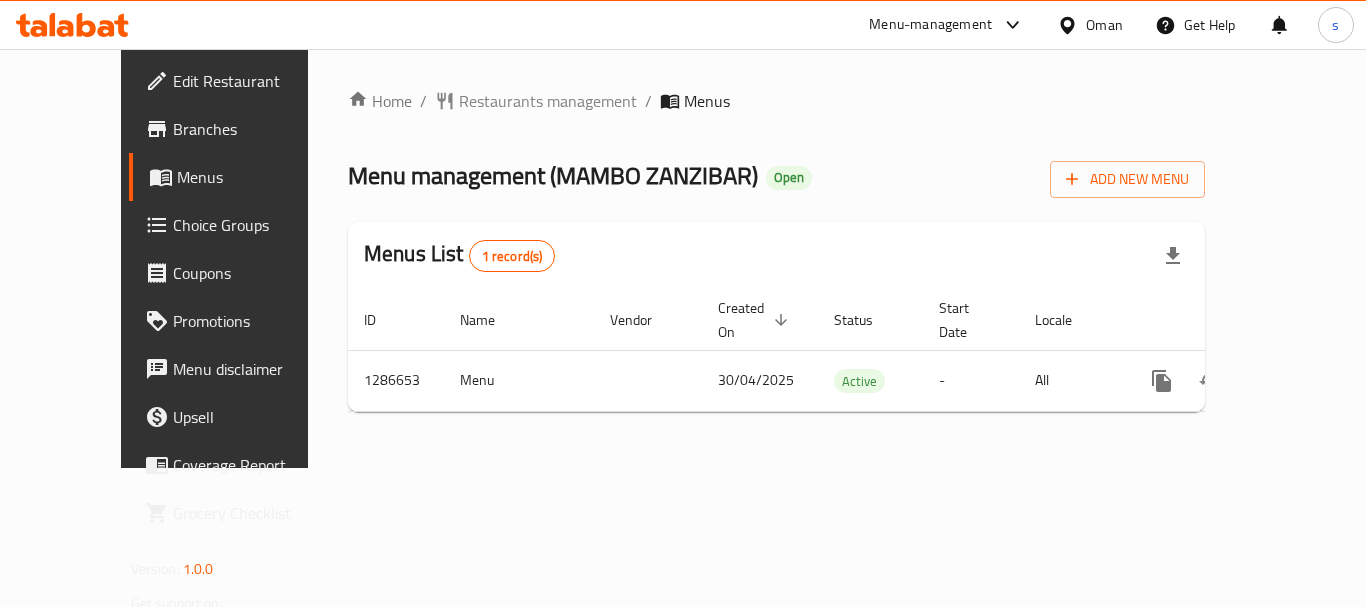 scroll, scrollTop: 0, scrollLeft: 0, axis: both 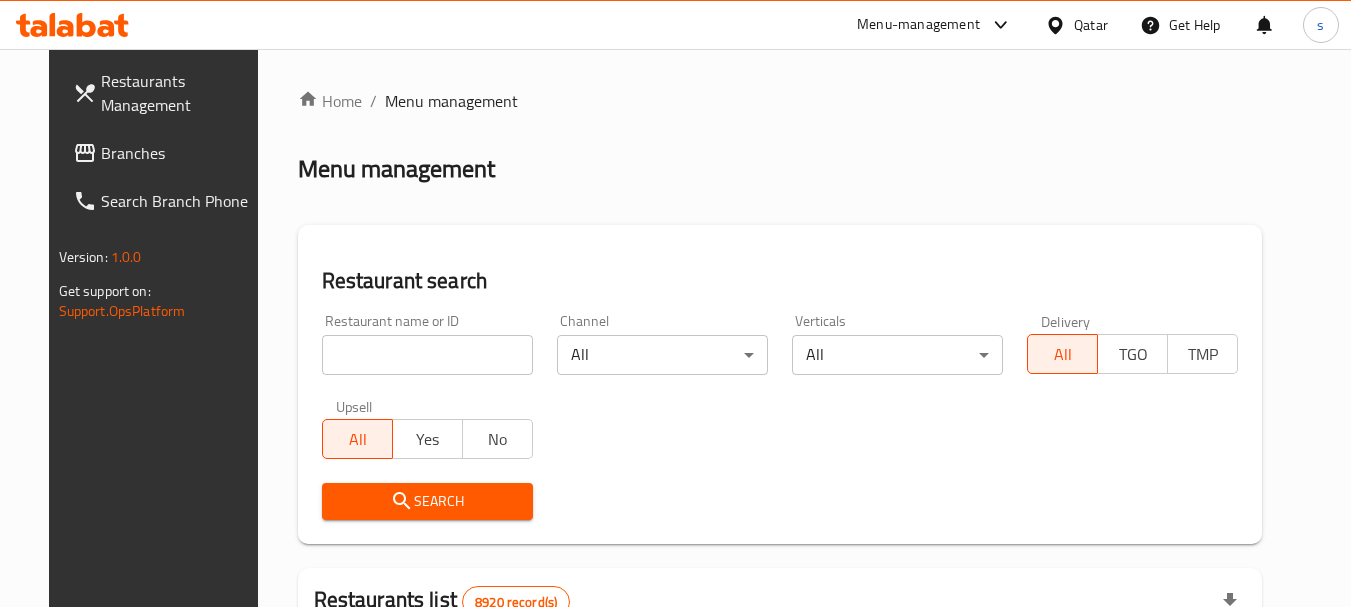 click on "Menu-management" at bounding box center (918, 25) 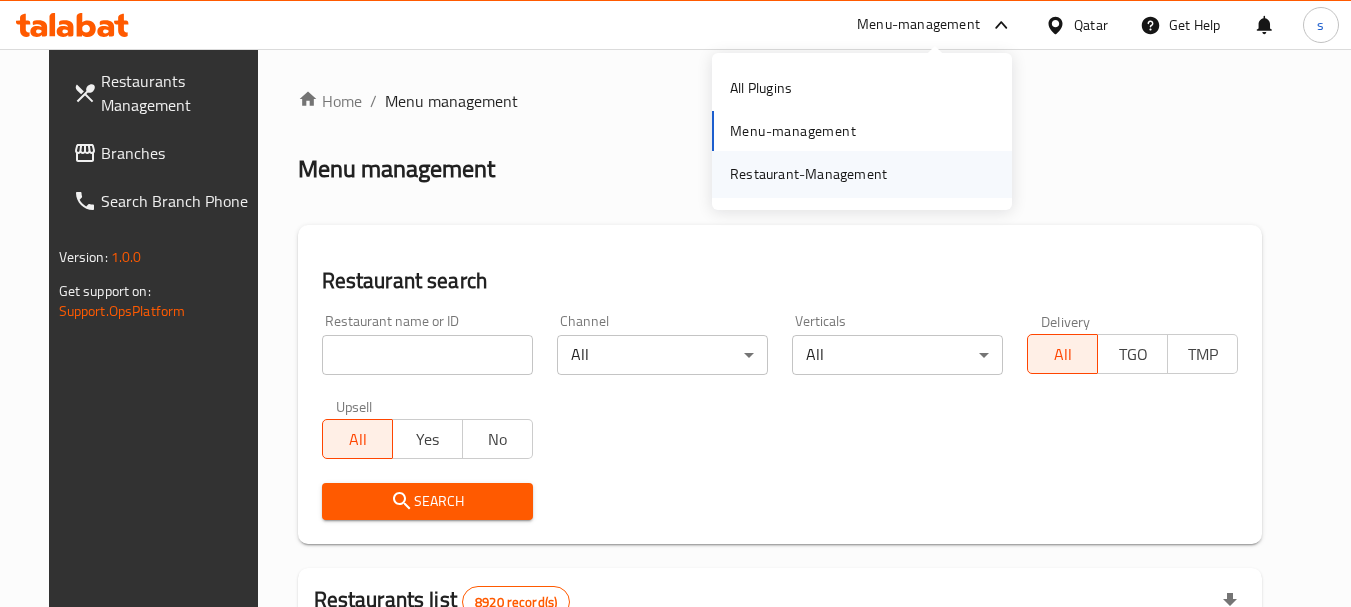 click on "Restaurant-Management" at bounding box center [808, 174] 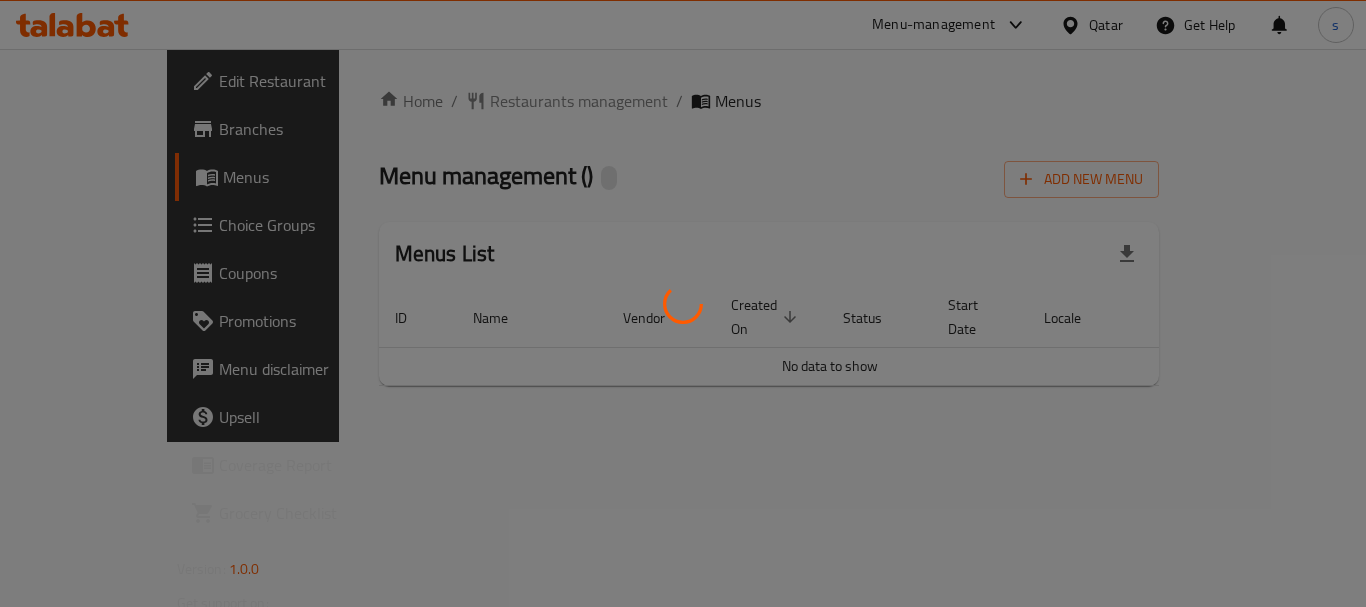 scroll, scrollTop: 0, scrollLeft: 0, axis: both 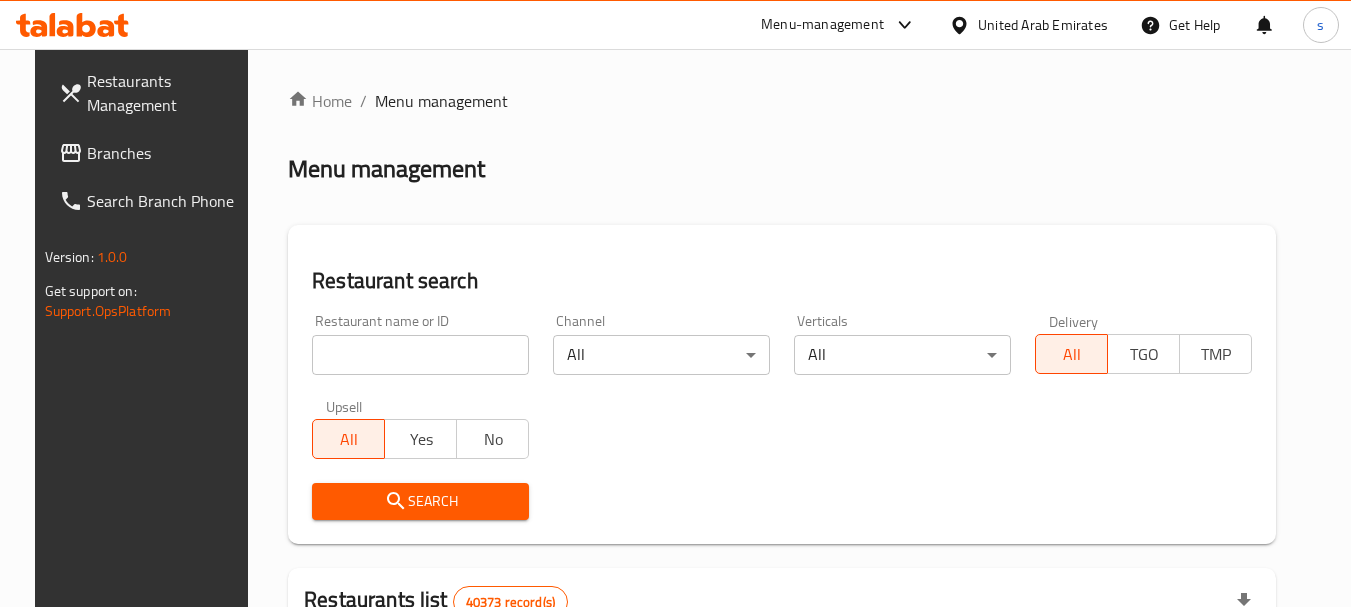click on "Branches" at bounding box center (166, 153) 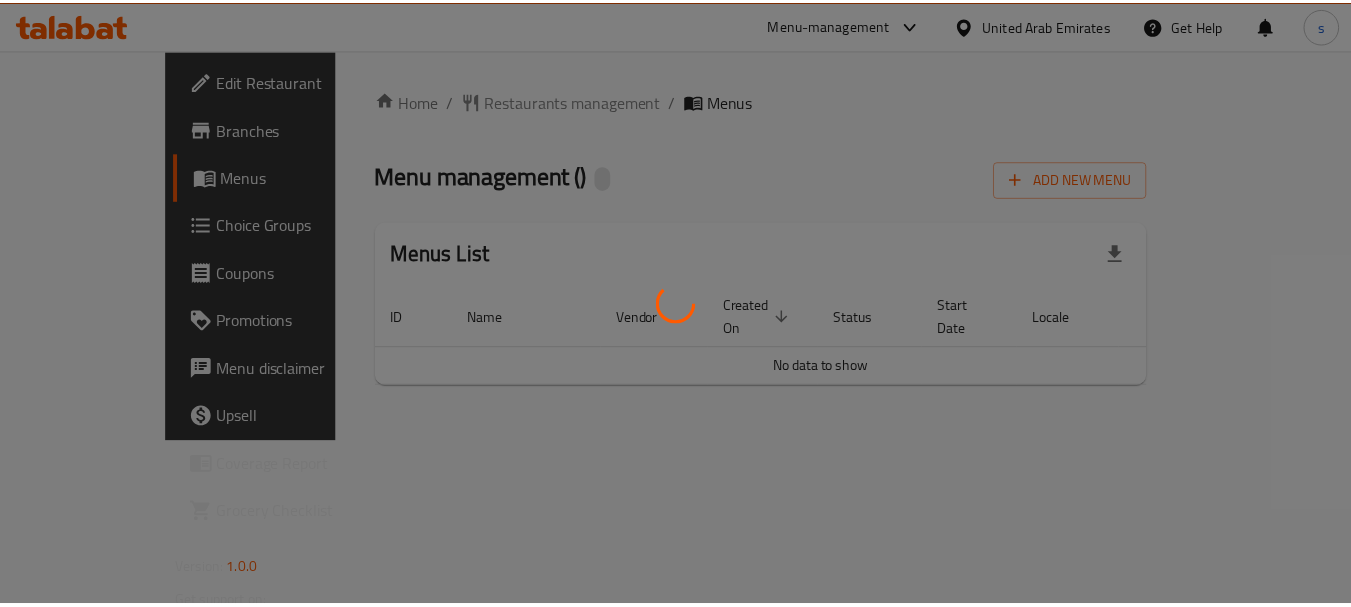 scroll, scrollTop: 0, scrollLeft: 0, axis: both 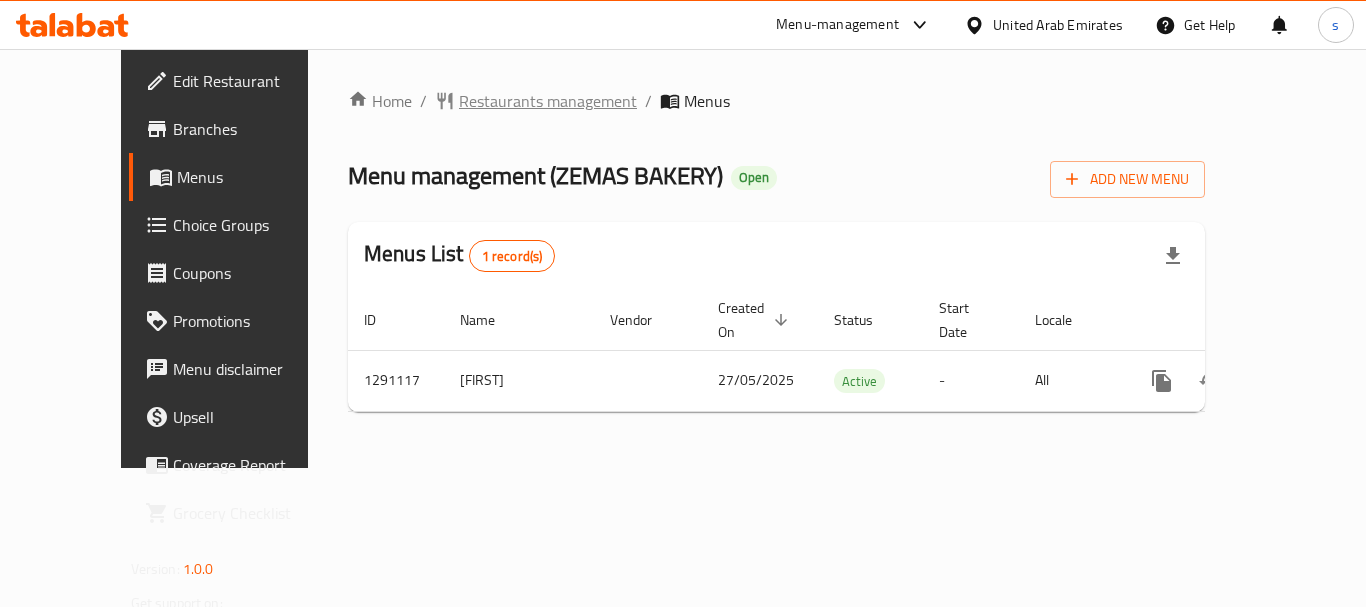 click on "Restaurants management" at bounding box center (548, 101) 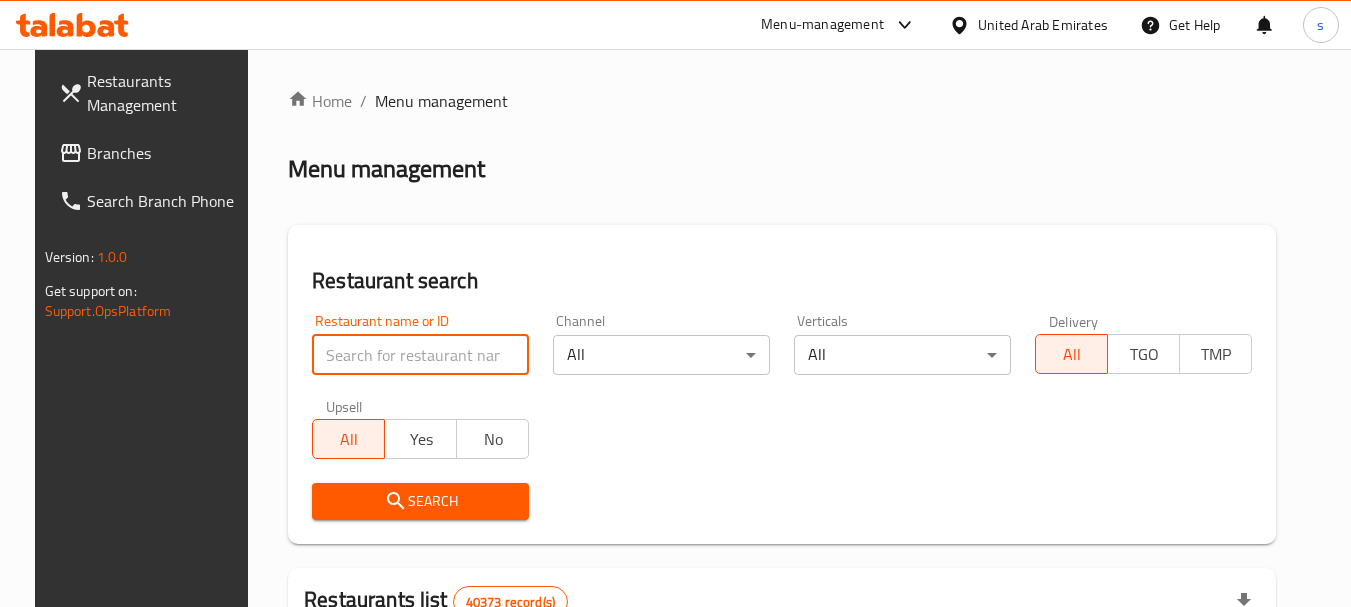 click at bounding box center [420, 355] 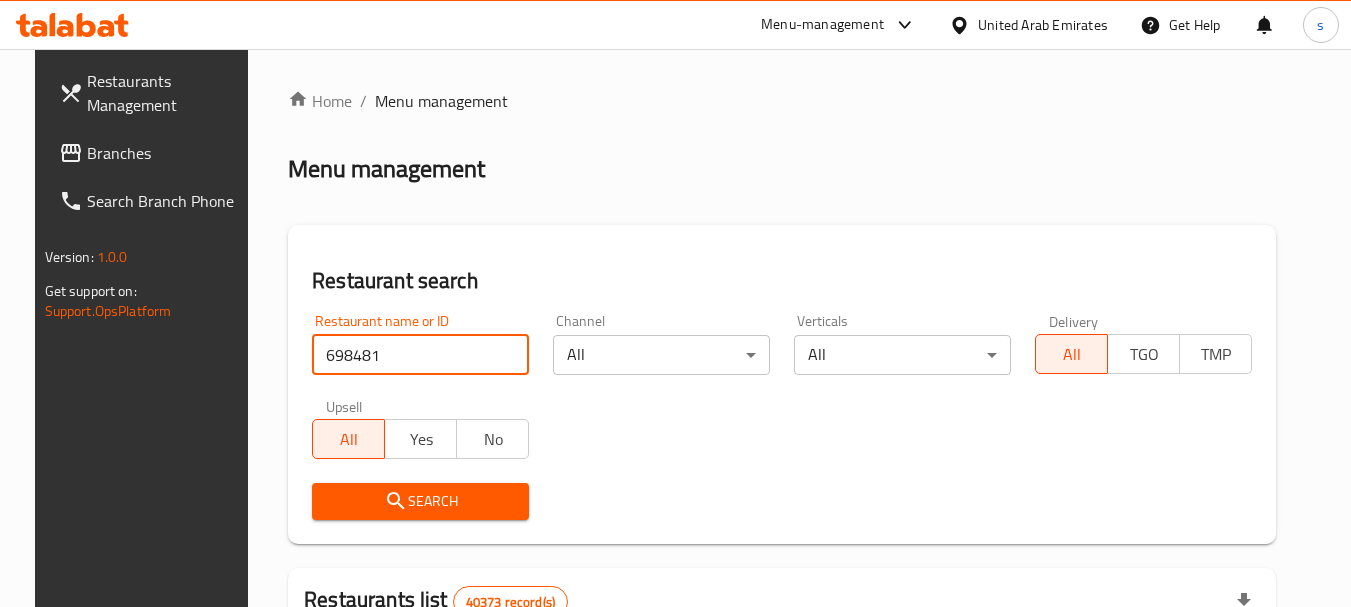 type on "698481" 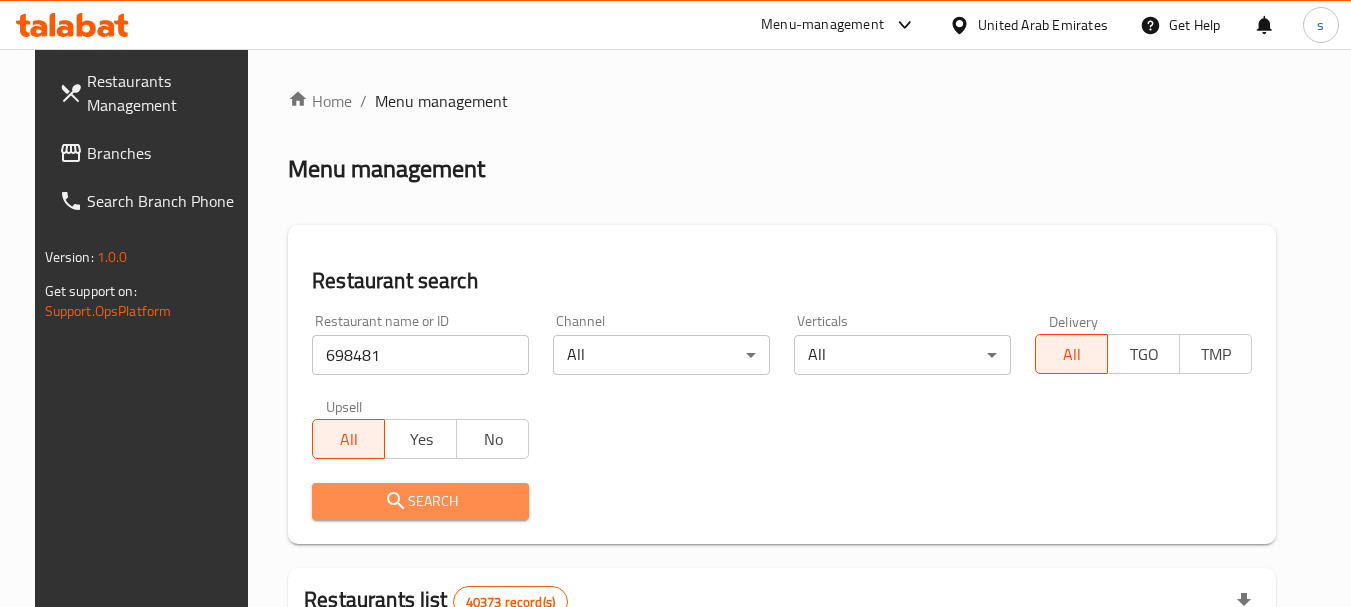 click on "Search" at bounding box center (420, 501) 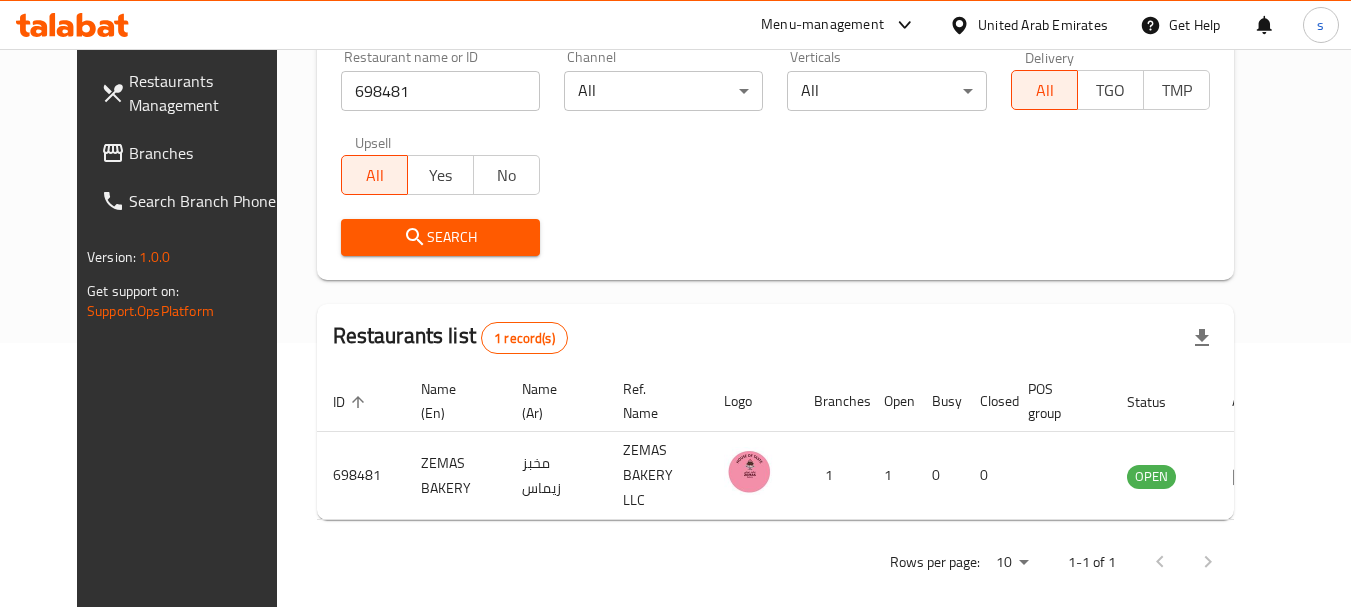 scroll, scrollTop: 268, scrollLeft: 0, axis: vertical 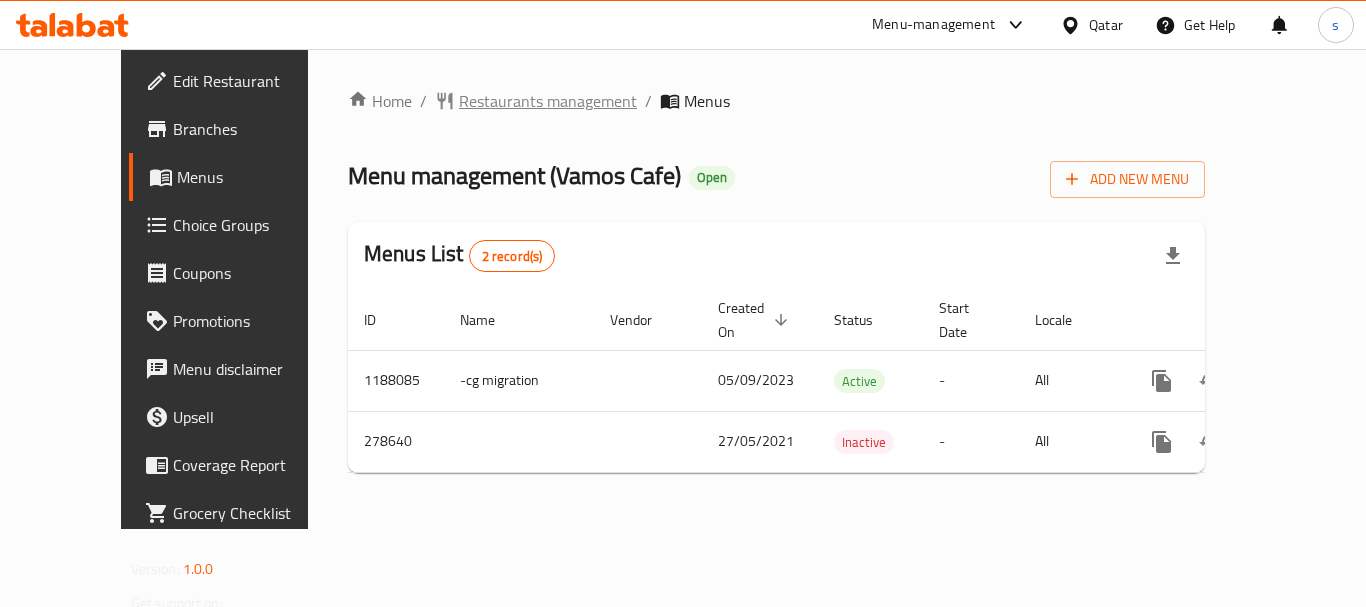 click on "Restaurants management" at bounding box center [548, 101] 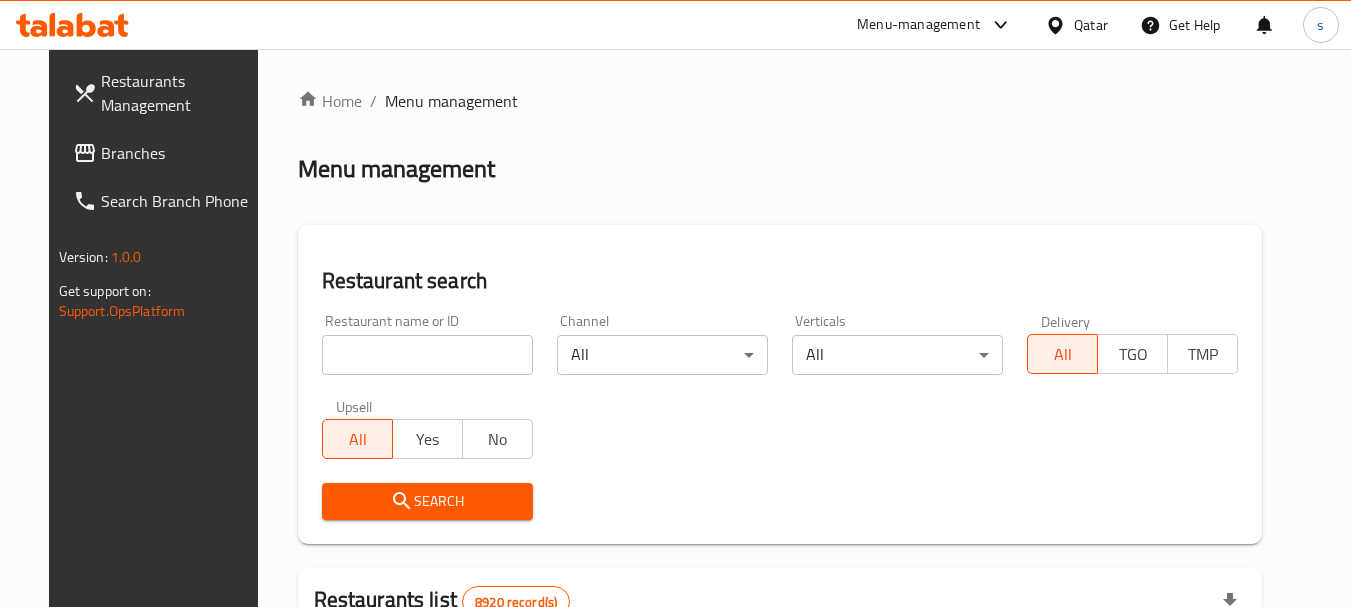 click on "Branches" at bounding box center [166, 153] 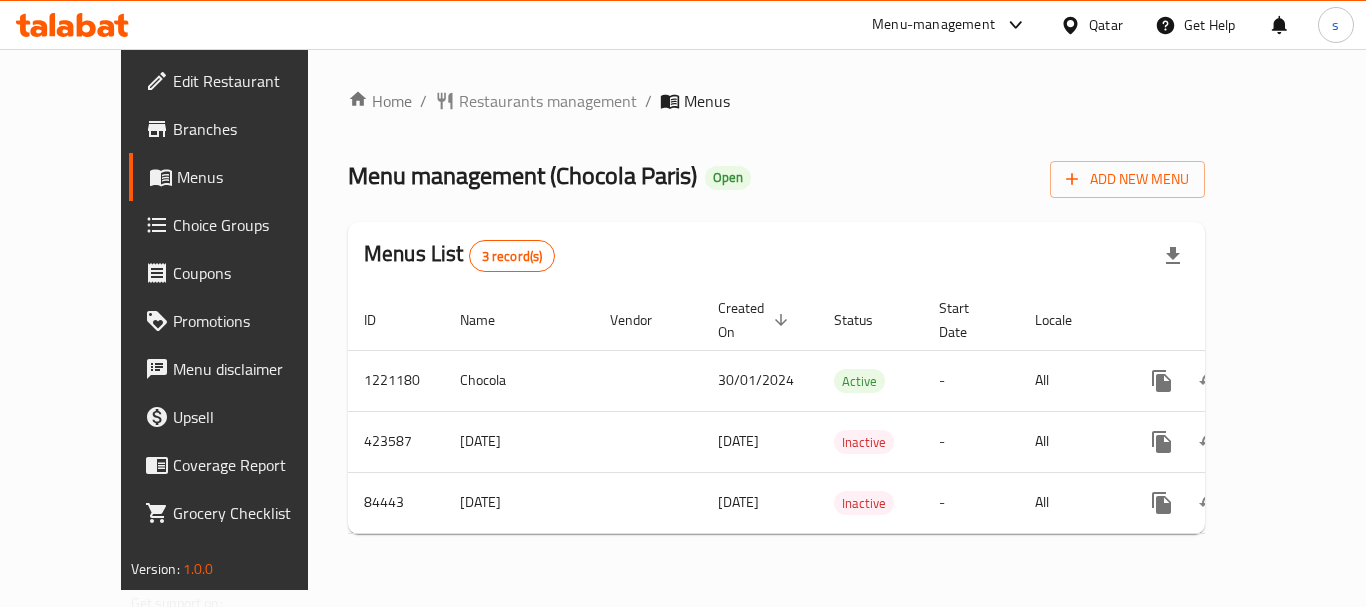 scroll, scrollTop: 0, scrollLeft: 0, axis: both 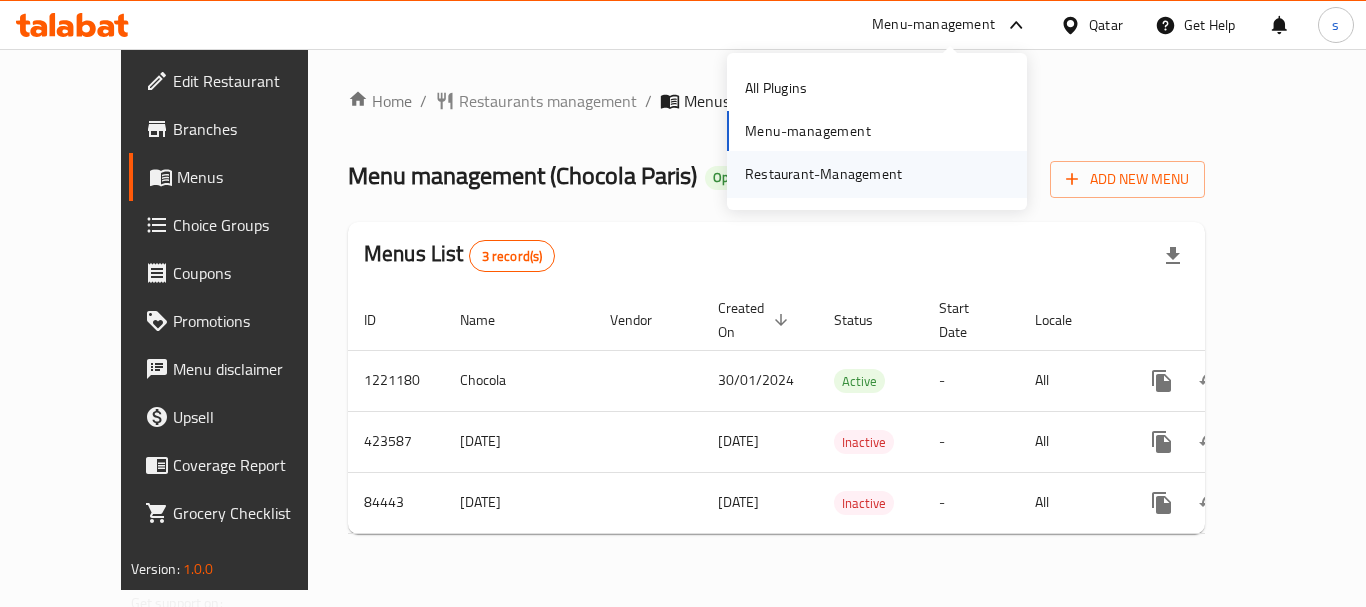 click on "Restaurant-Management" at bounding box center (823, 174) 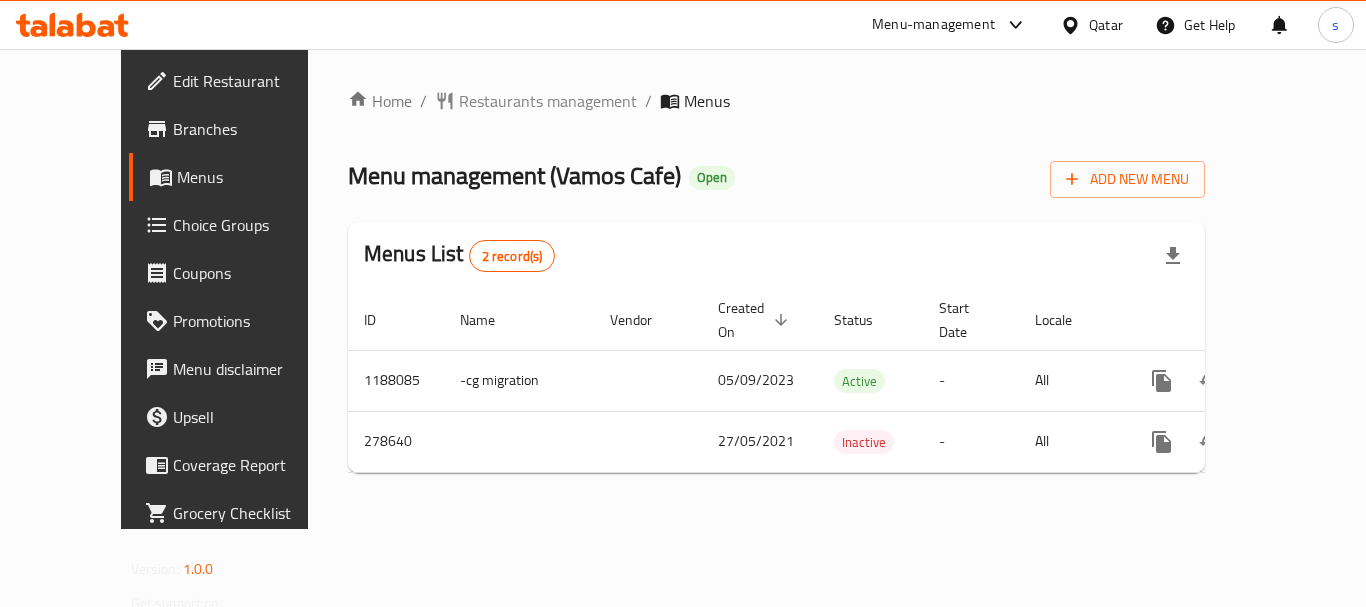 scroll, scrollTop: 0, scrollLeft: 0, axis: both 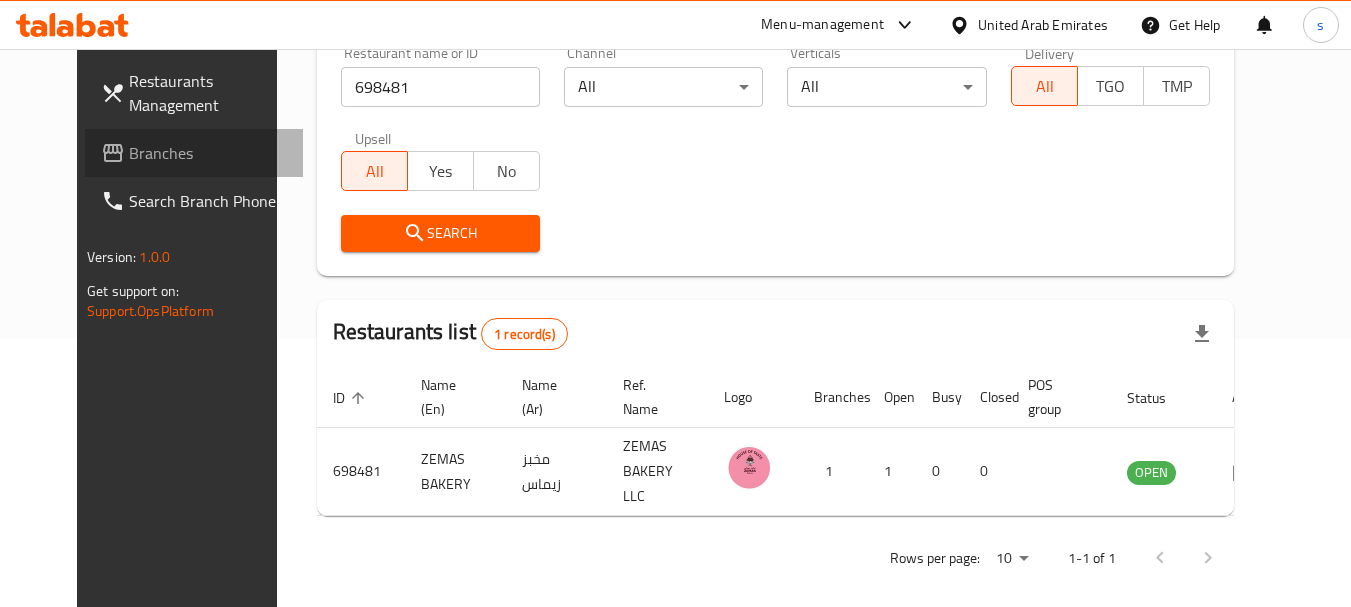 click on "Branches" at bounding box center [208, 153] 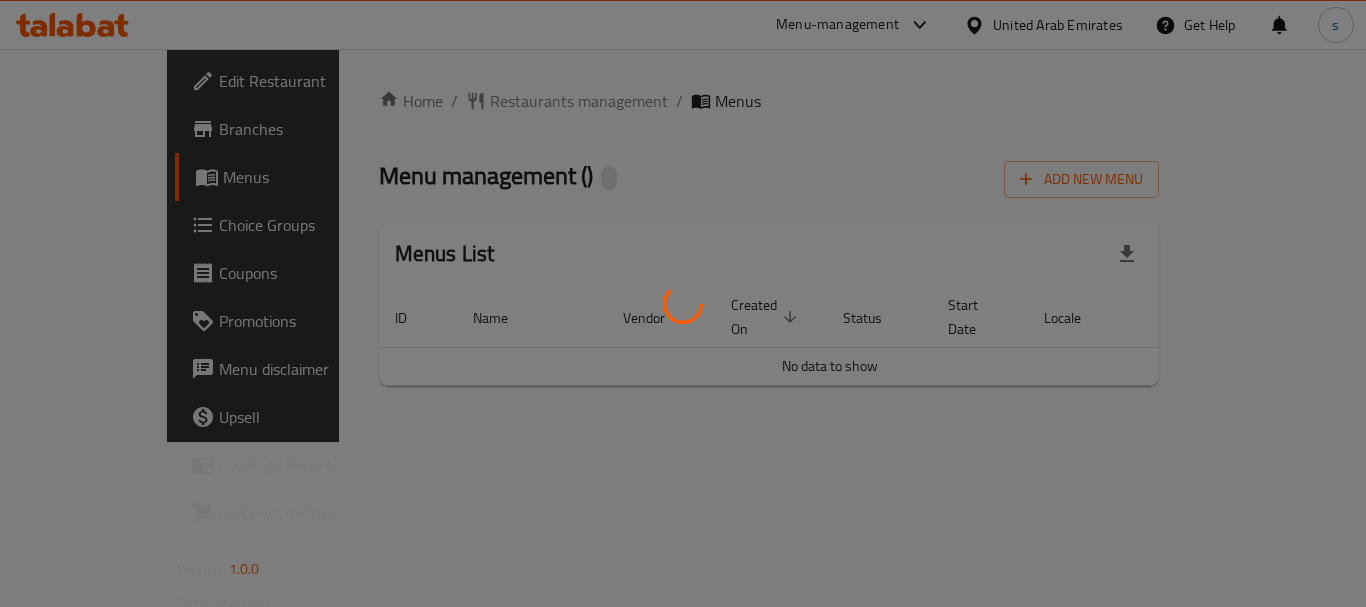 scroll, scrollTop: 0, scrollLeft: 0, axis: both 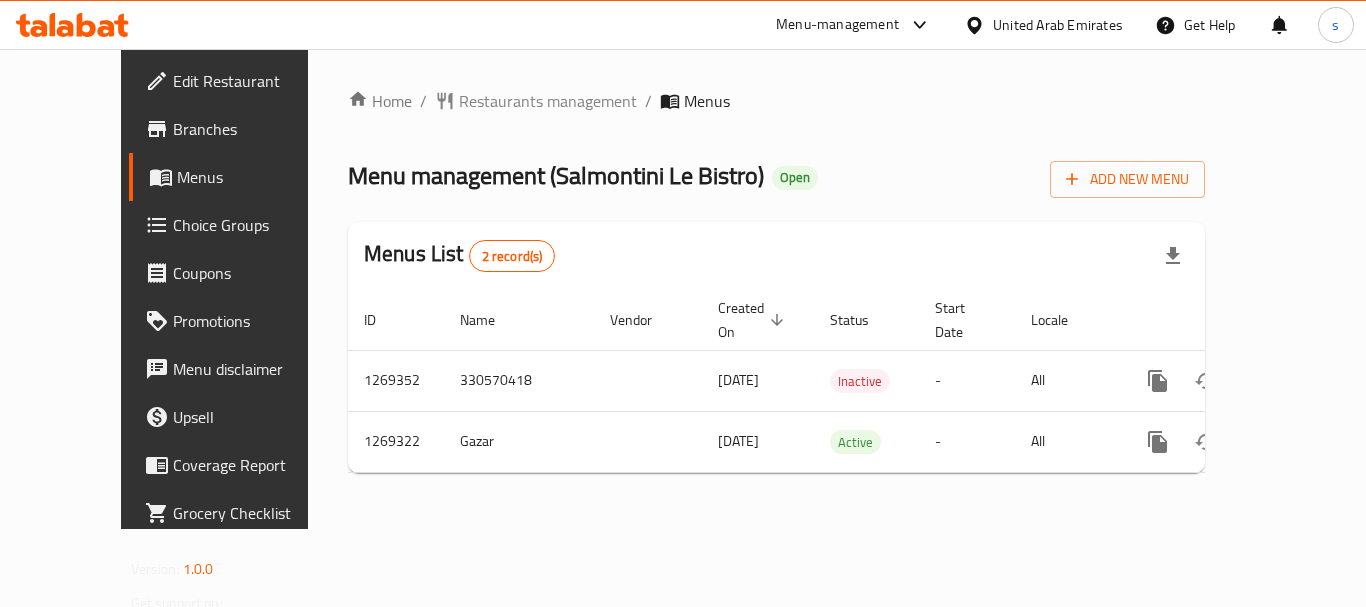 click on "Menu-management" at bounding box center (837, 25) 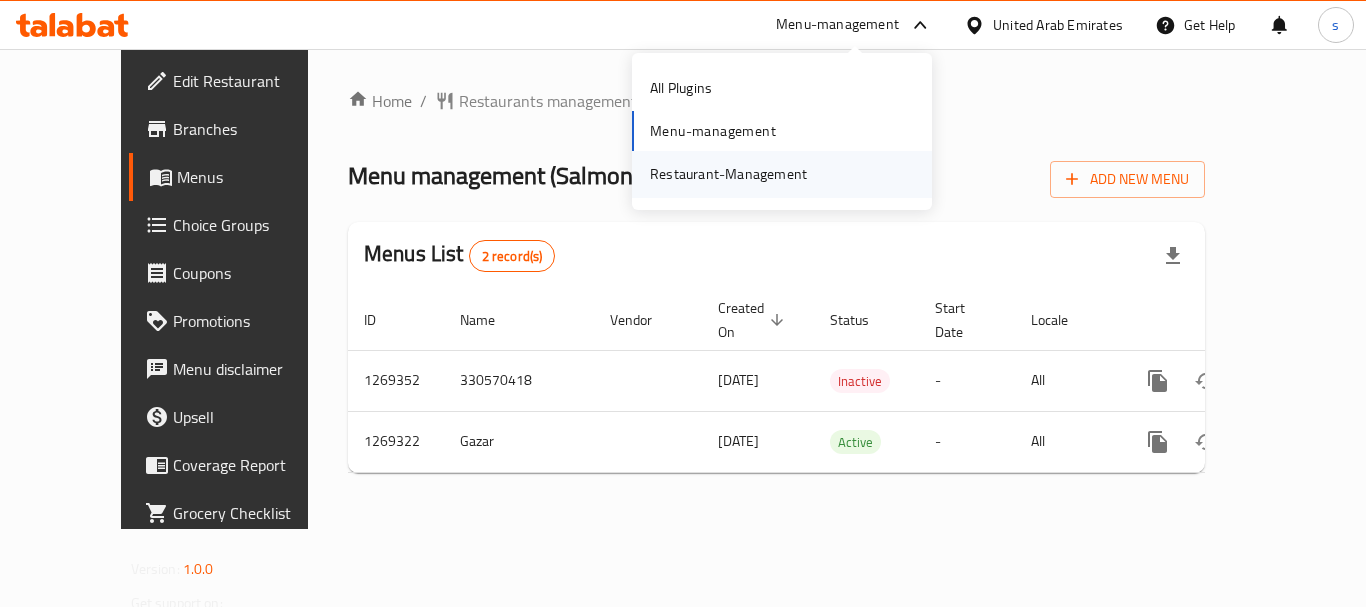 click on "Restaurant-Management" at bounding box center (728, 174) 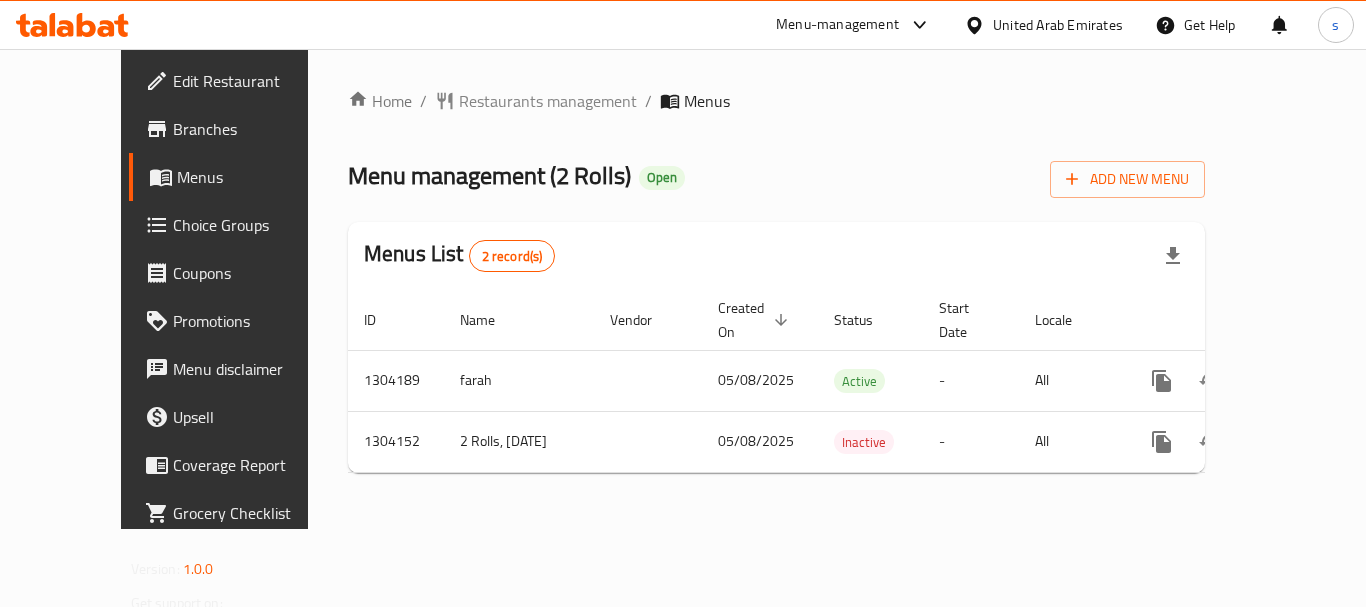 scroll, scrollTop: 0, scrollLeft: 0, axis: both 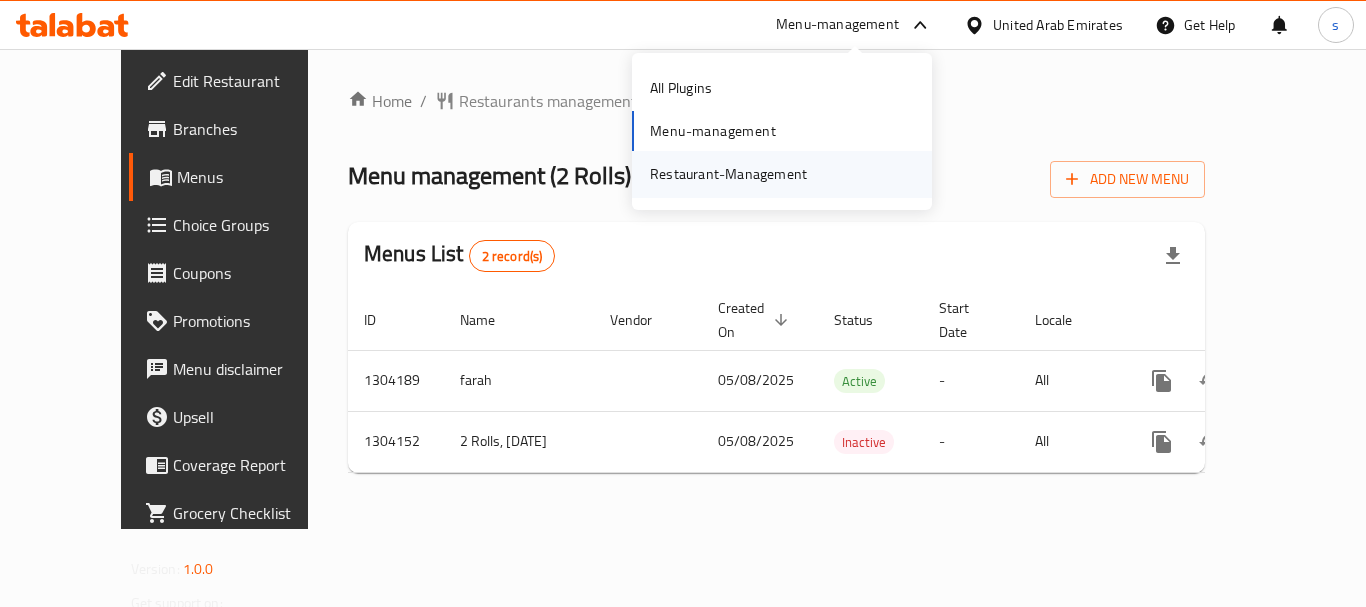 click on "Restaurant-Management" at bounding box center (728, 174) 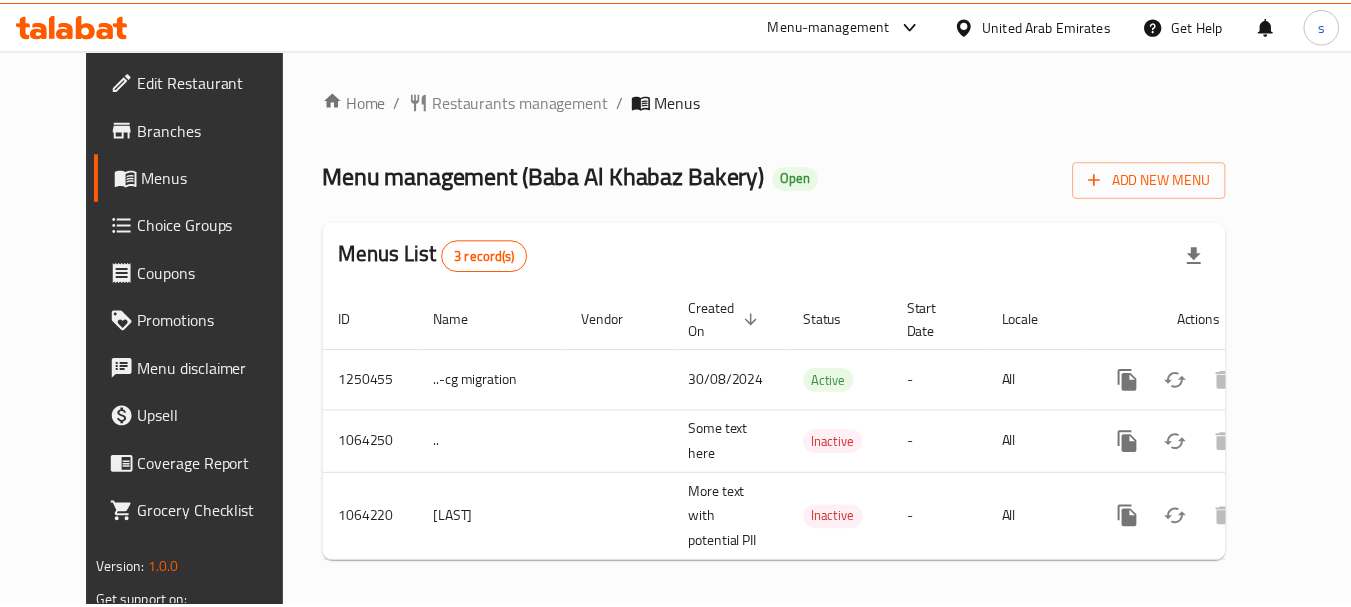 scroll, scrollTop: 0, scrollLeft: 0, axis: both 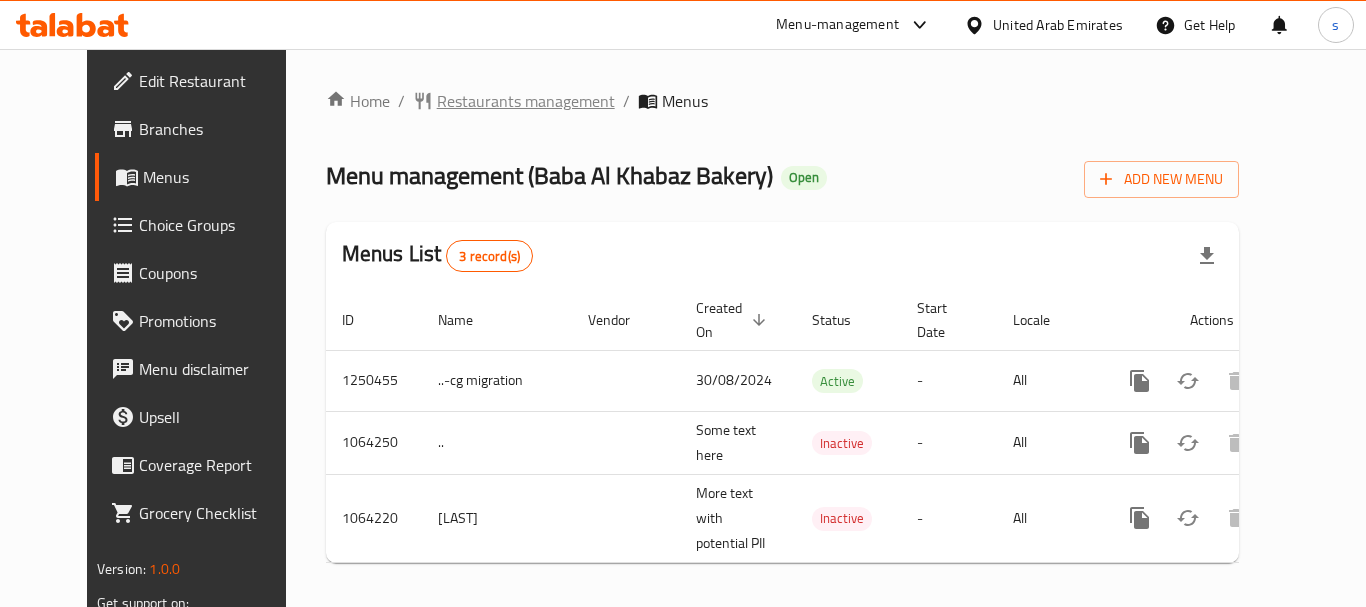 click on "Restaurants management" at bounding box center (526, 101) 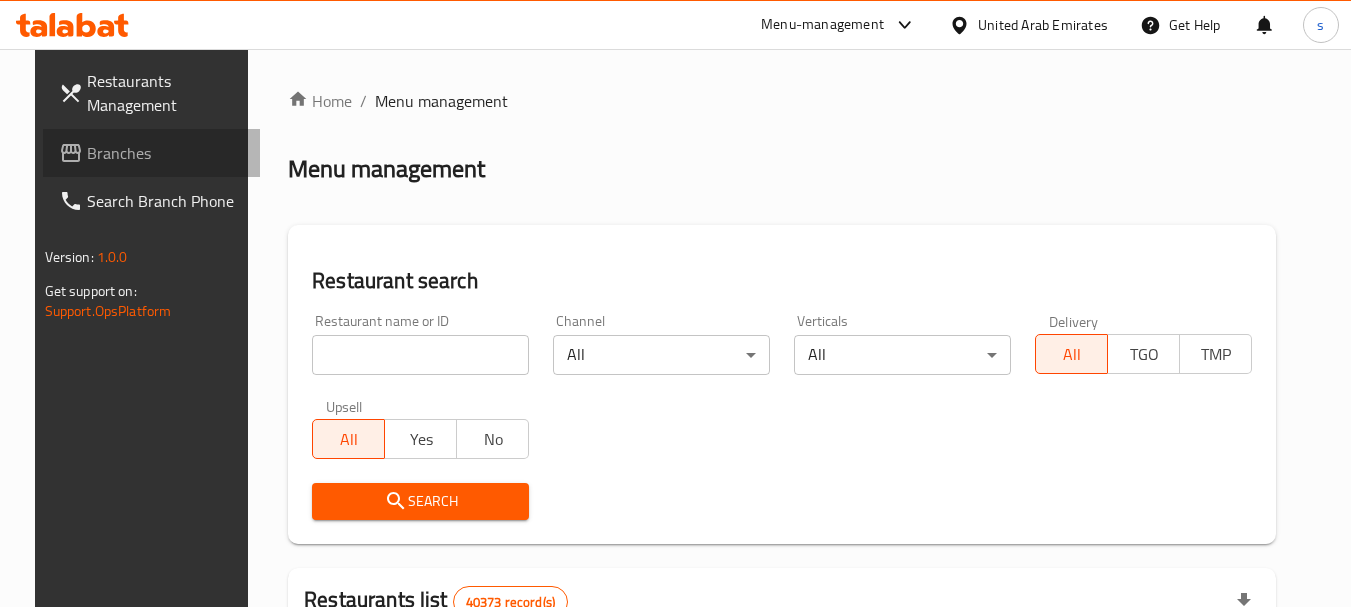 click on "Branches" at bounding box center [166, 153] 